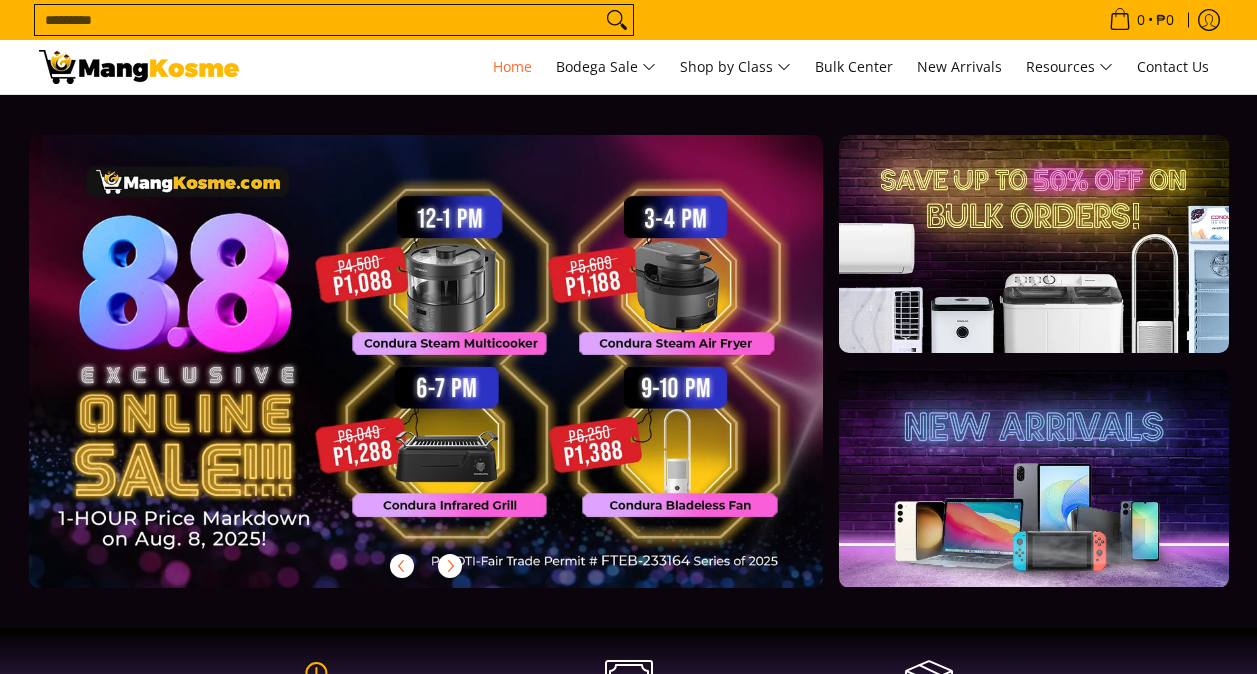 scroll, scrollTop: 0, scrollLeft: 0, axis: both 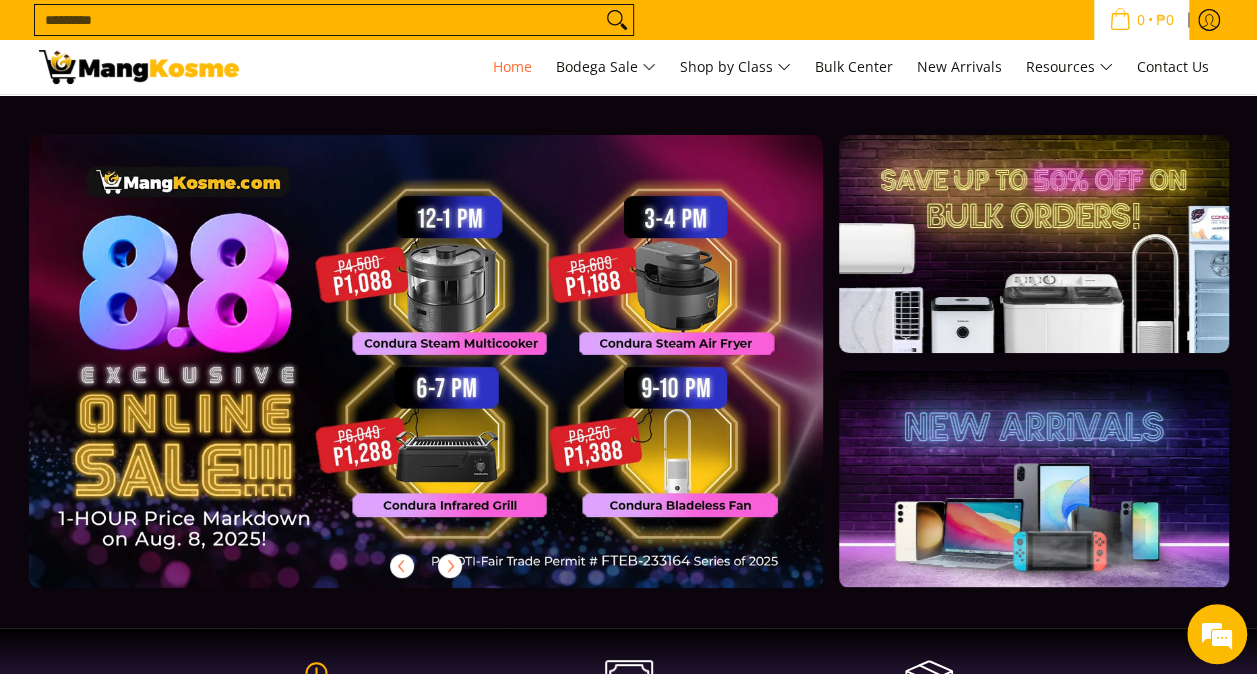 click 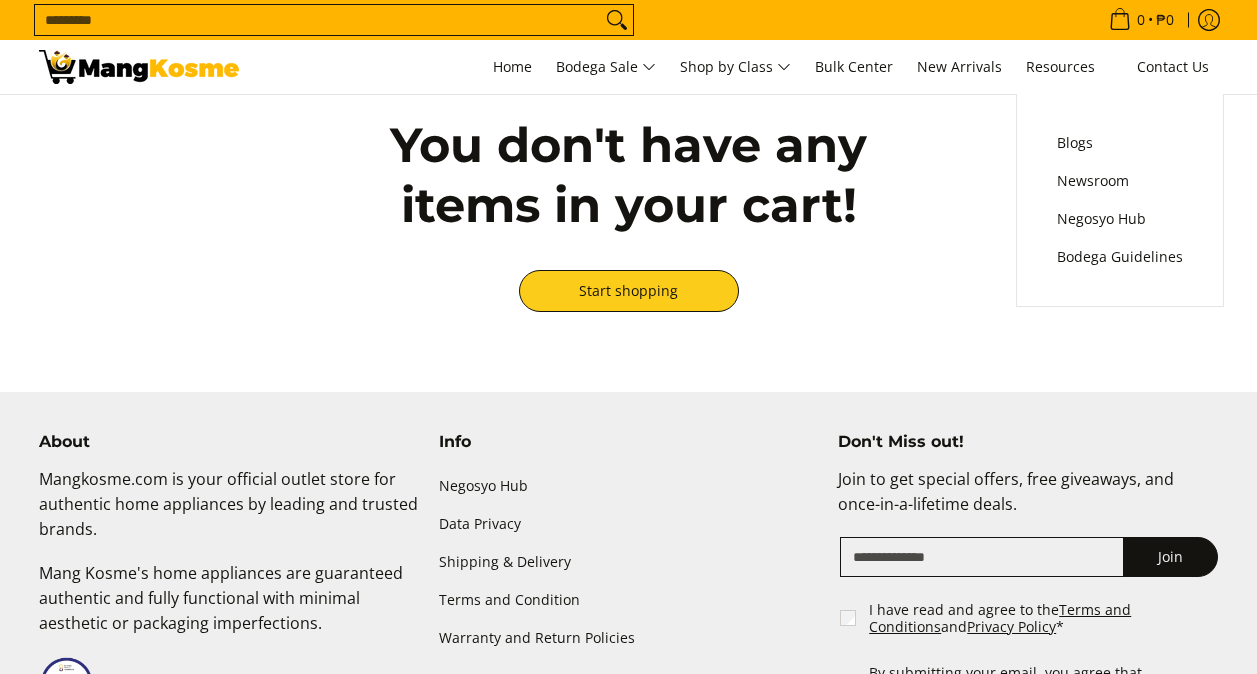 scroll, scrollTop: 0, scrollLeft: 0, axis: both 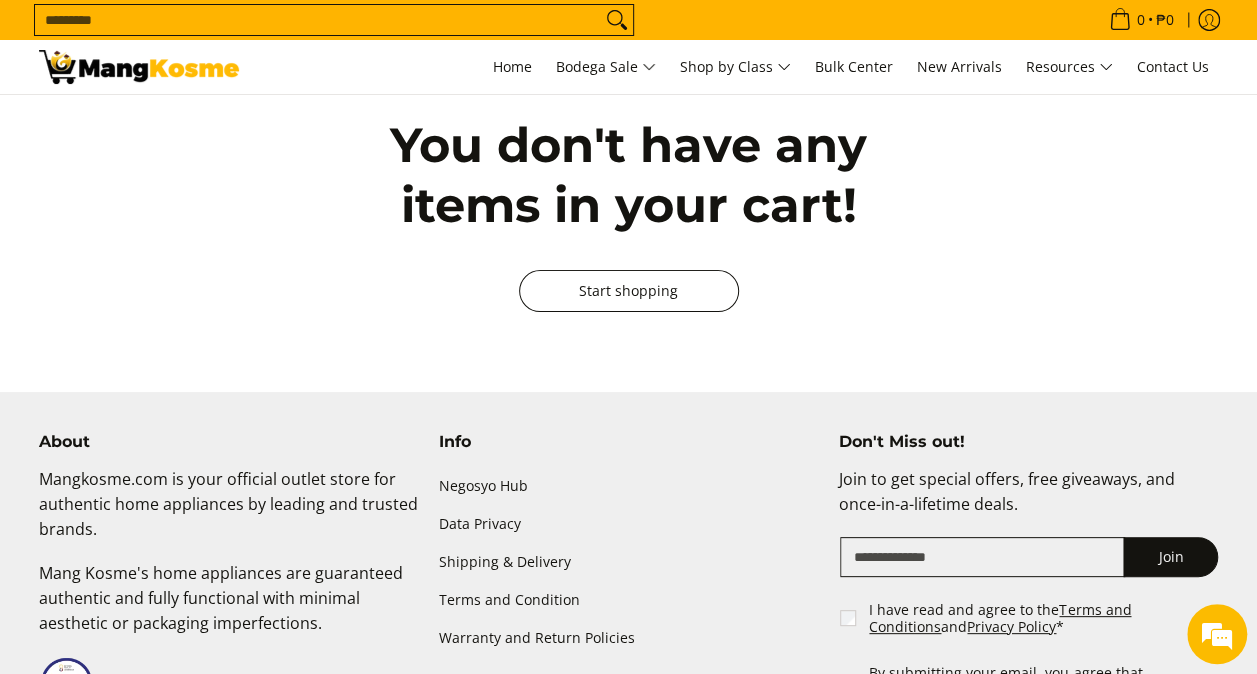 click on "Start shopping" at bounding box center (629, 291) 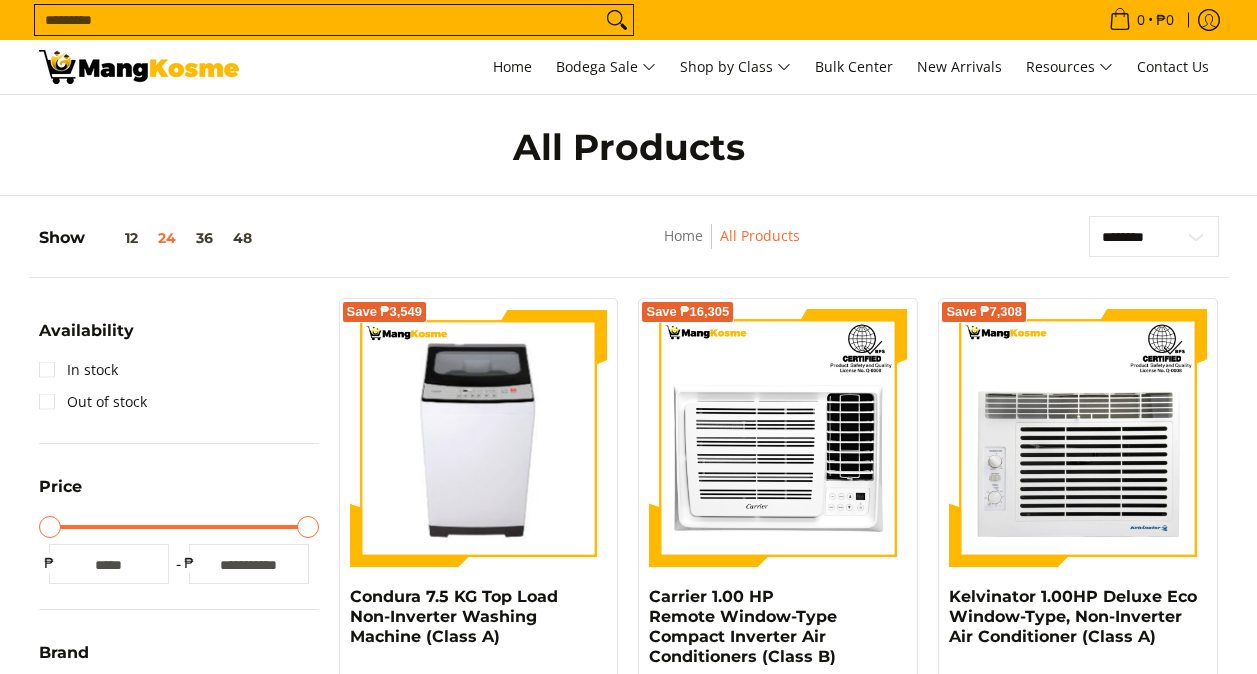 scroll, scrollTop: 156, scrollLeft: 0, axis: vertical 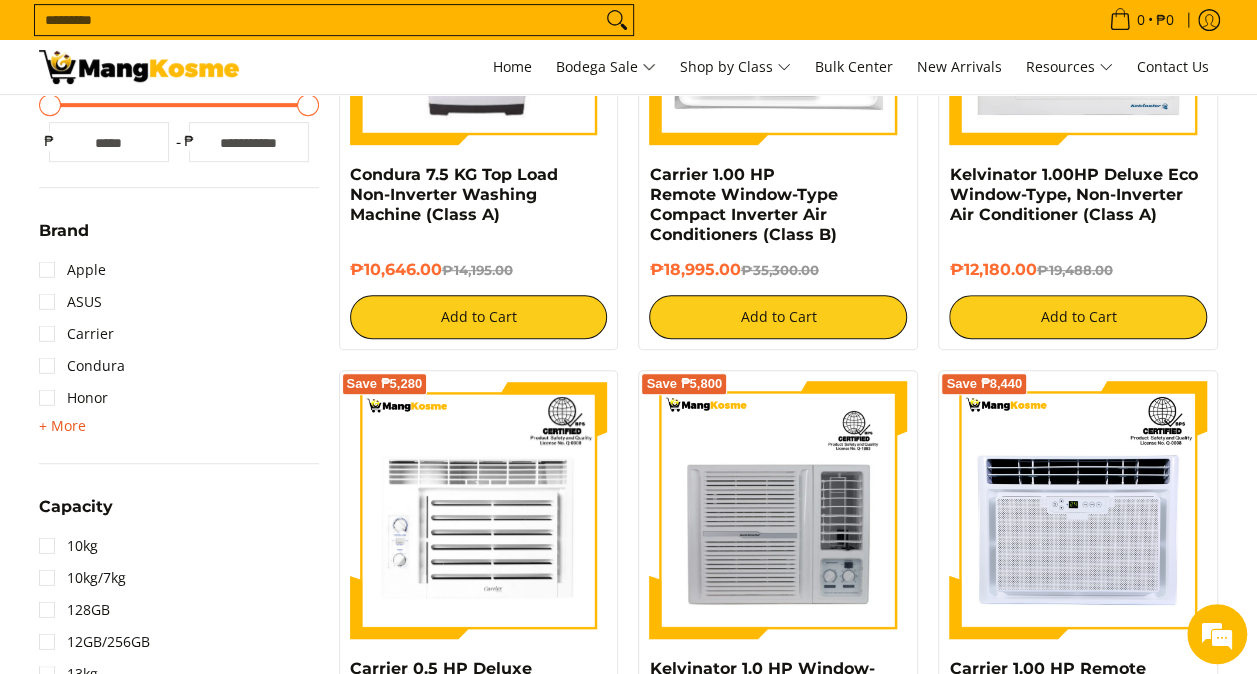 click on "+ More" at bounding box center (62, 426) 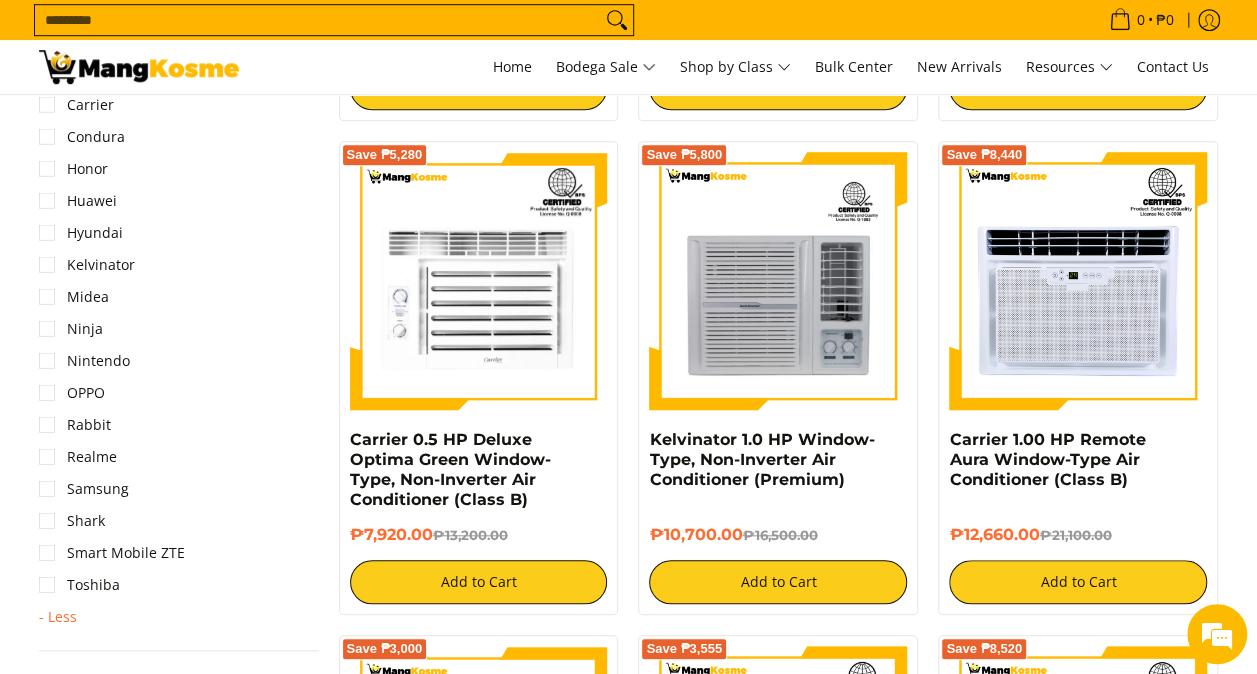 scroll, scrollTop: 657, scrollLeft: 0, axis: vertical 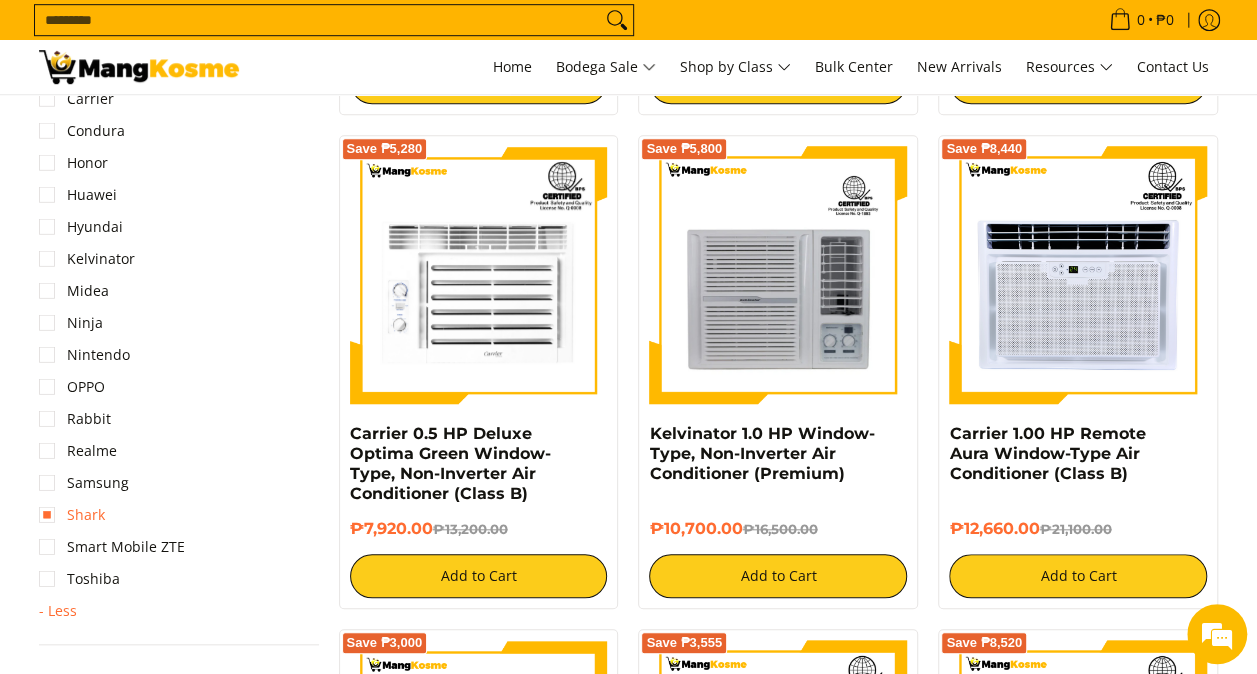 click on "Shark" at bounding box center [72, 515] 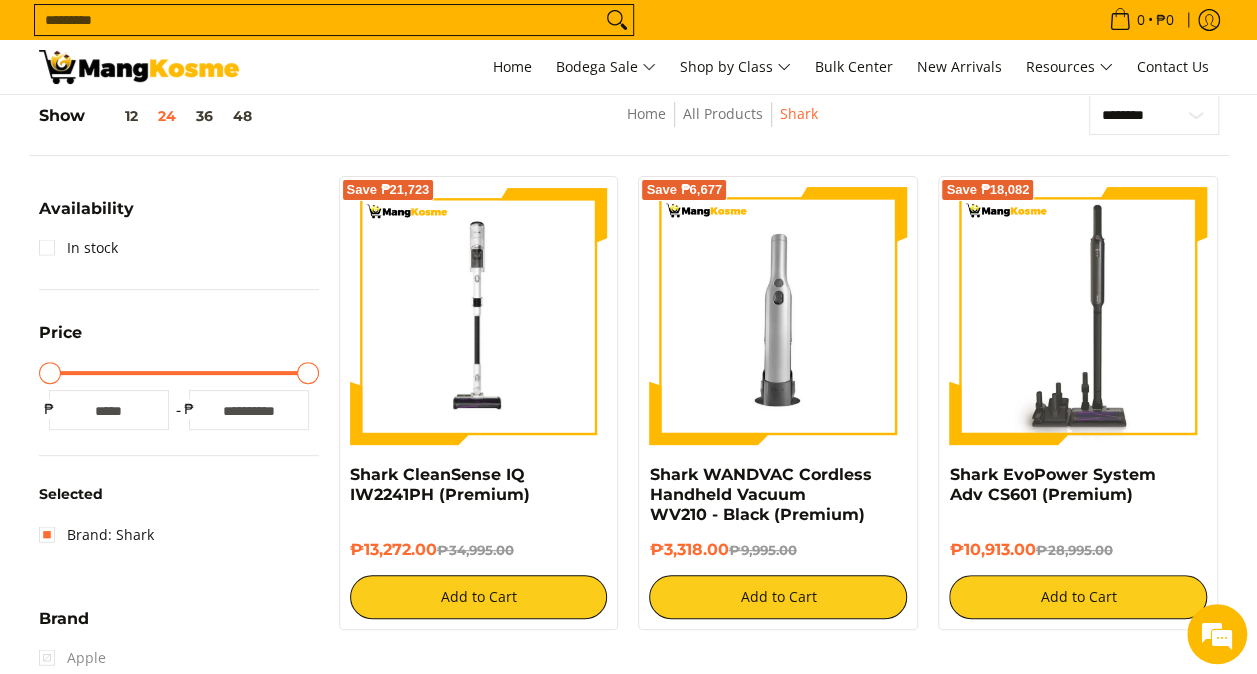 scroll, scrollTop: 120, scrollLeft: 0, axis: vertical 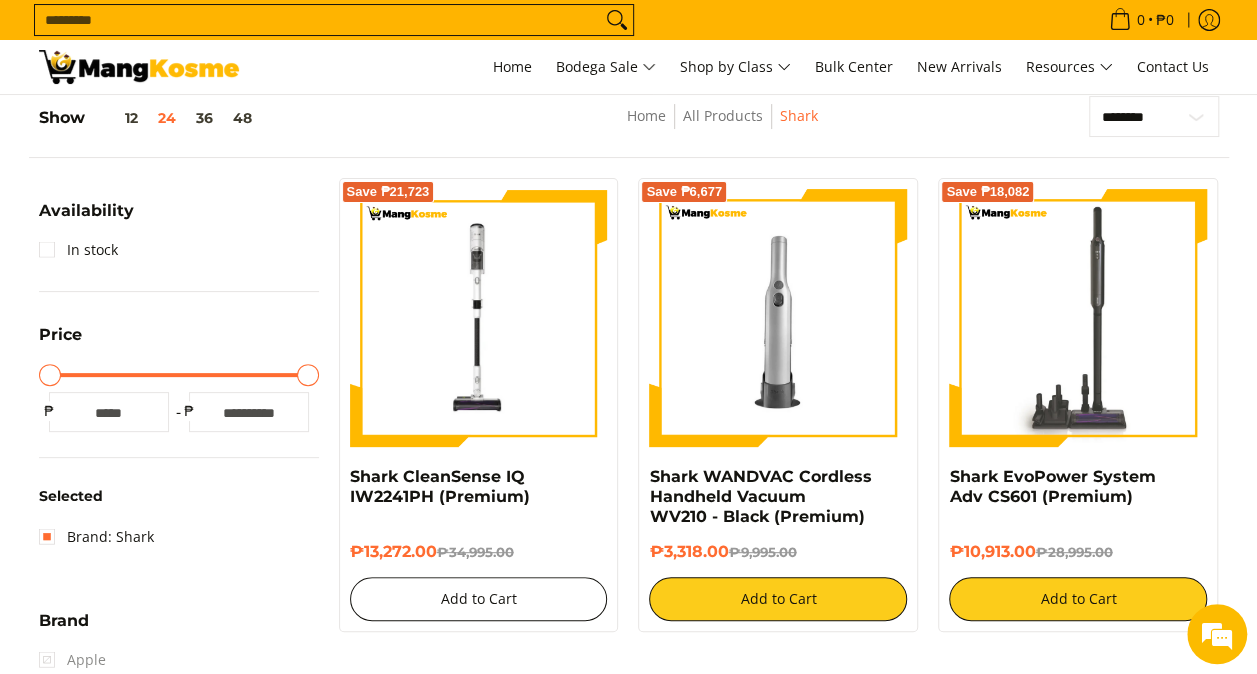 click on "Add to Cart" at bounding box center (479, 599) 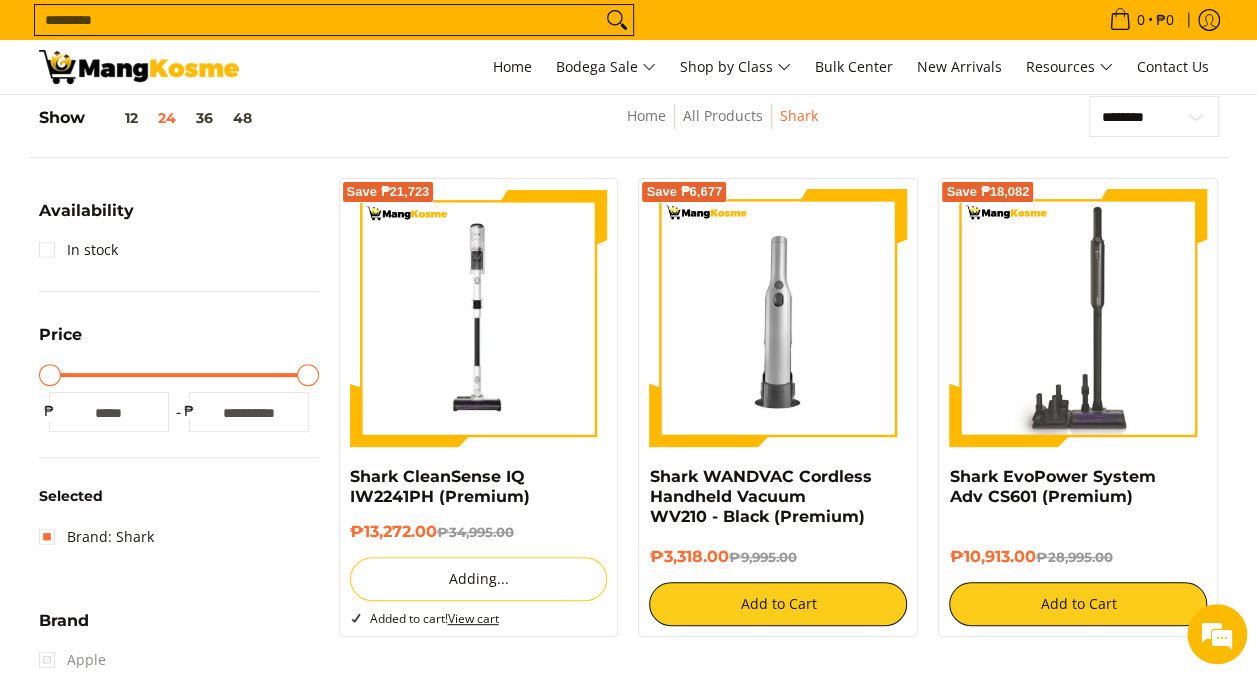 scroll, scrollTop: 0, scrollLeft: 0, axis: both 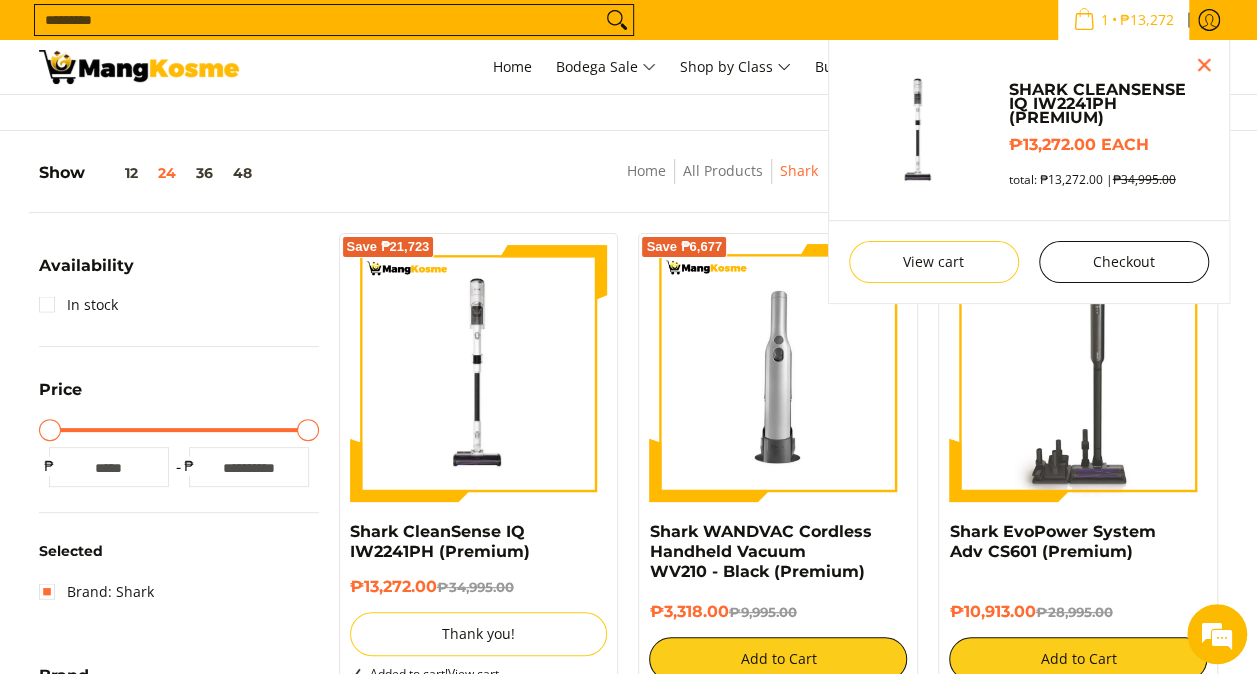 click on "Checkout" at bounding box center (1124, 262) 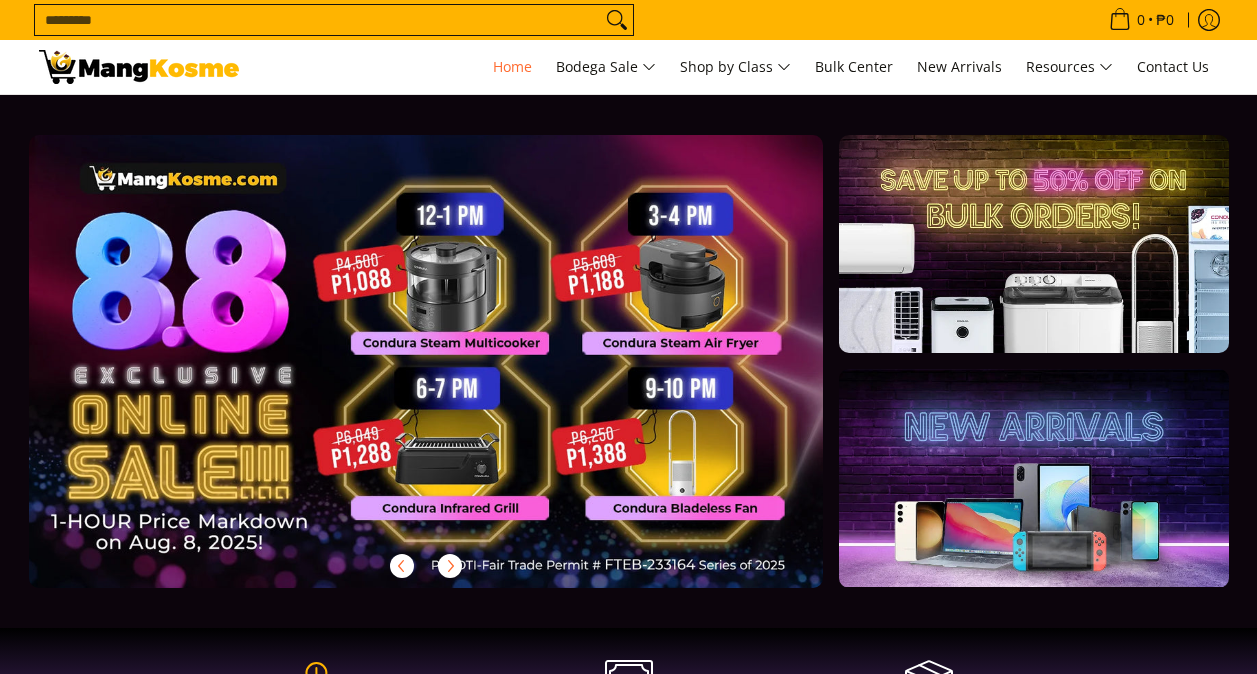 scroll, scrollTop: 0, scrollLeft: 0, axis: both 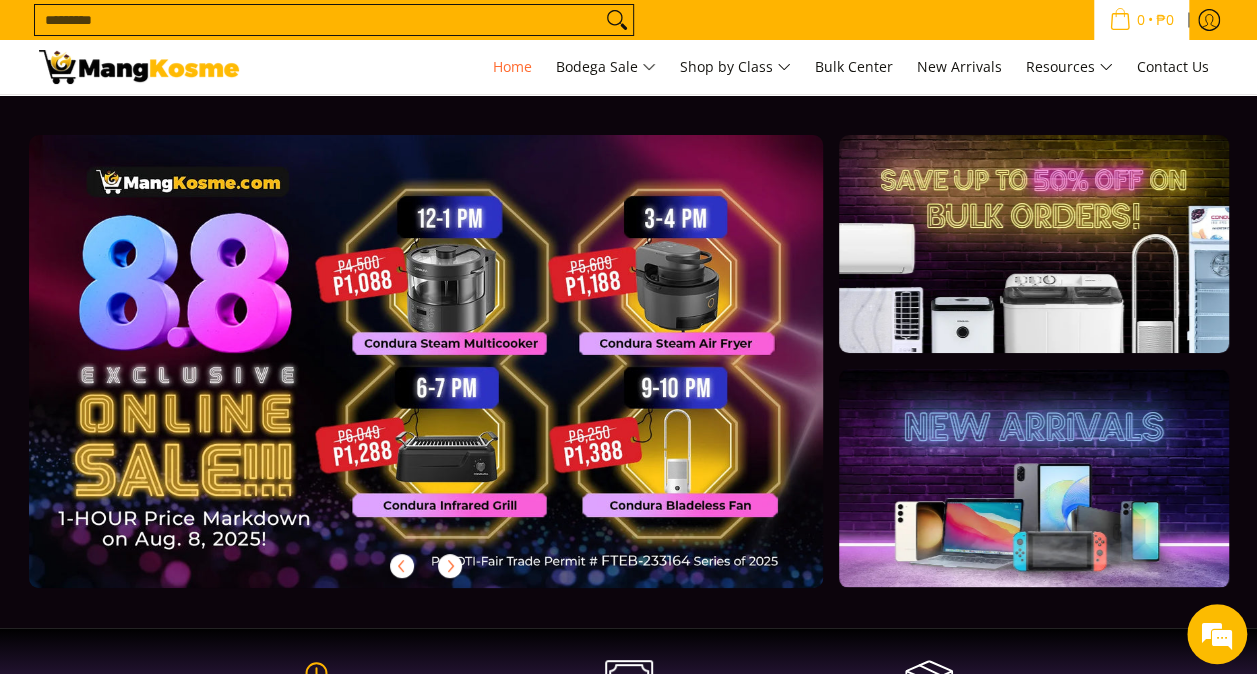 click on "0" at bounding box center [1141, 20] 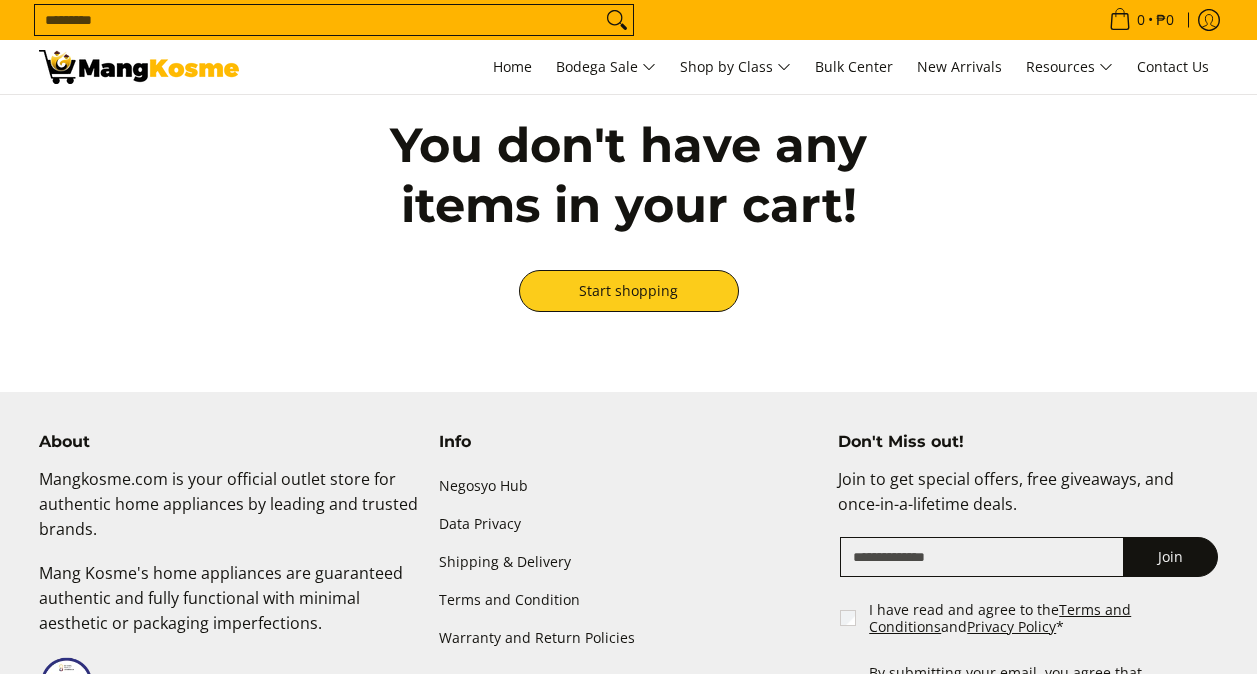 scroll, scrollTop: 0, scrollLeft: 0, axis: both 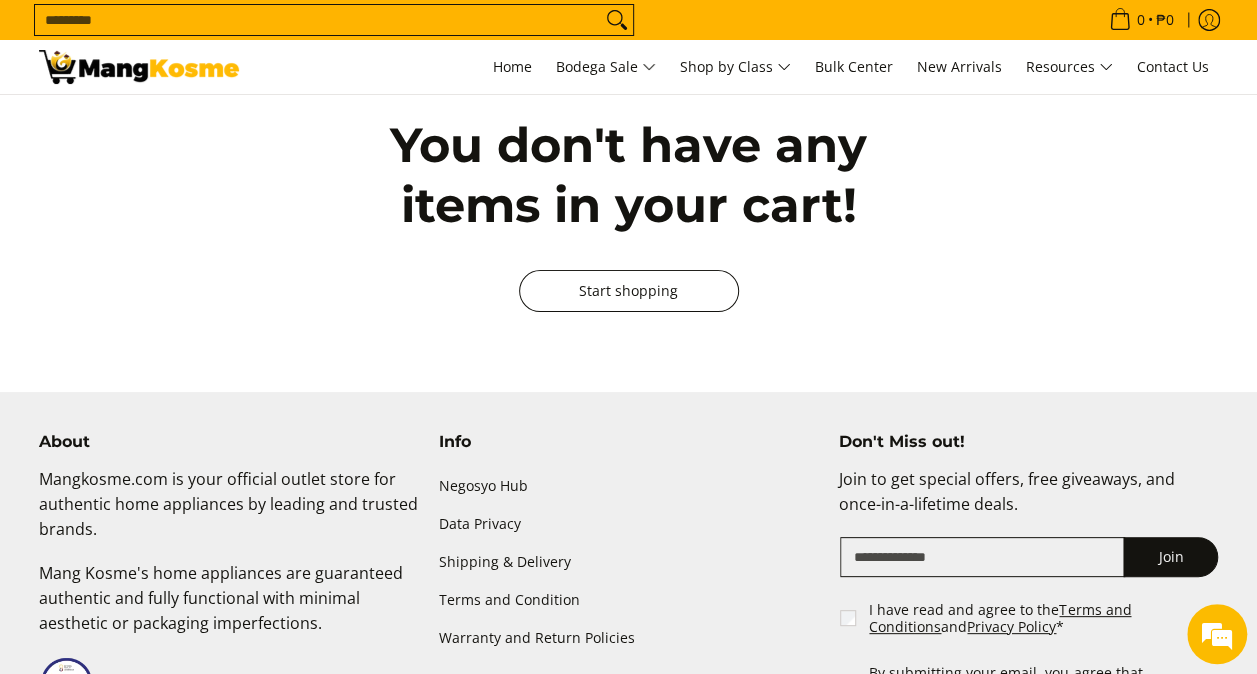 click on "Start shopping" at bounding box center [629, 291] 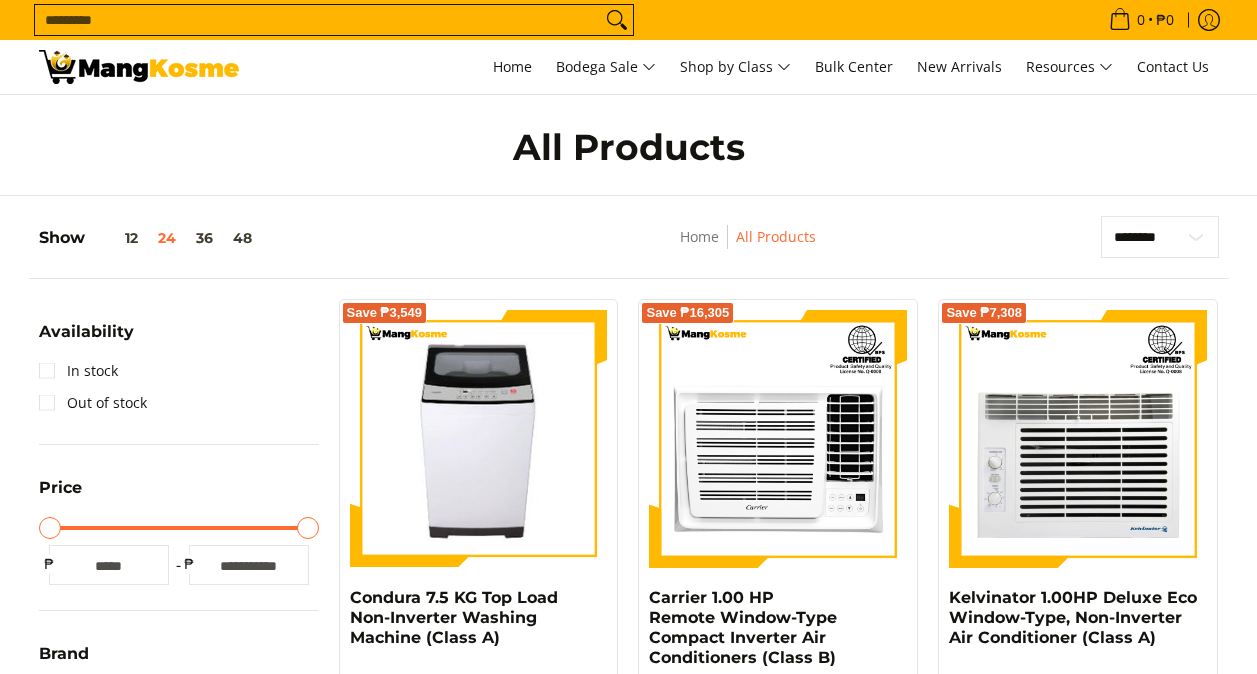 scroll, scrollTop: 0, scrollLeft: 0, axis: both 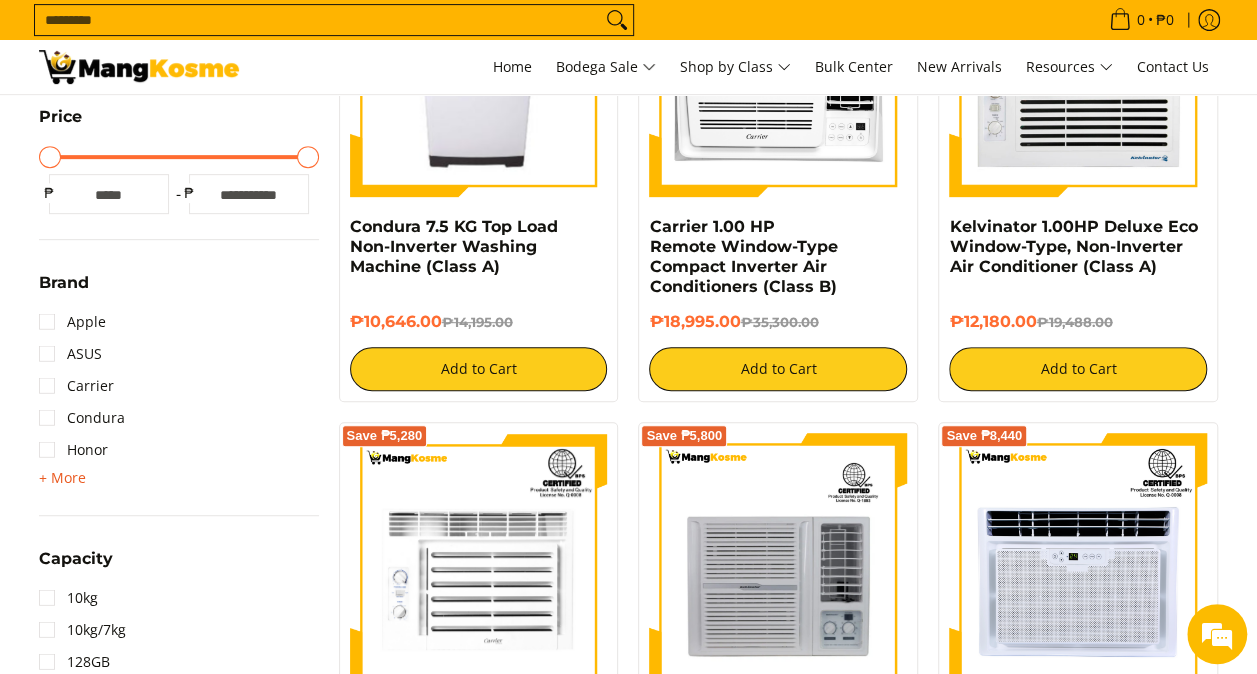 click on "+ More" at bounding box center (62, 478) 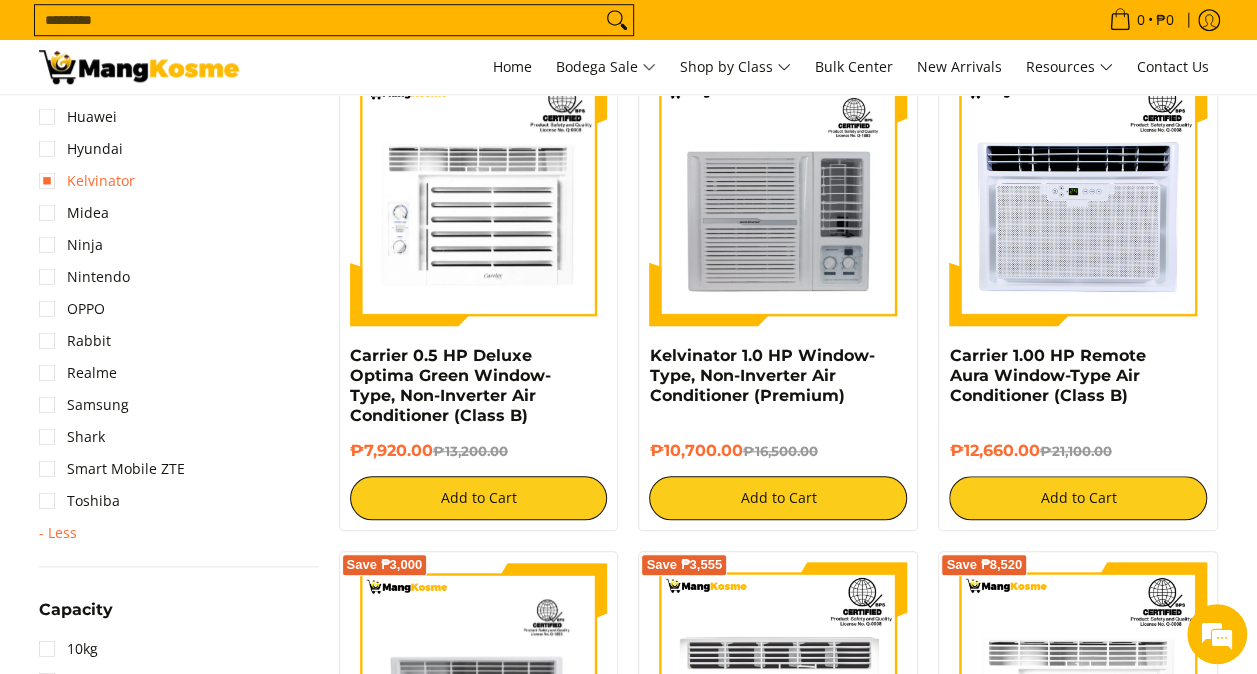 scroll, scrollTop: 740, scrollLeft: 0, axis: vertical 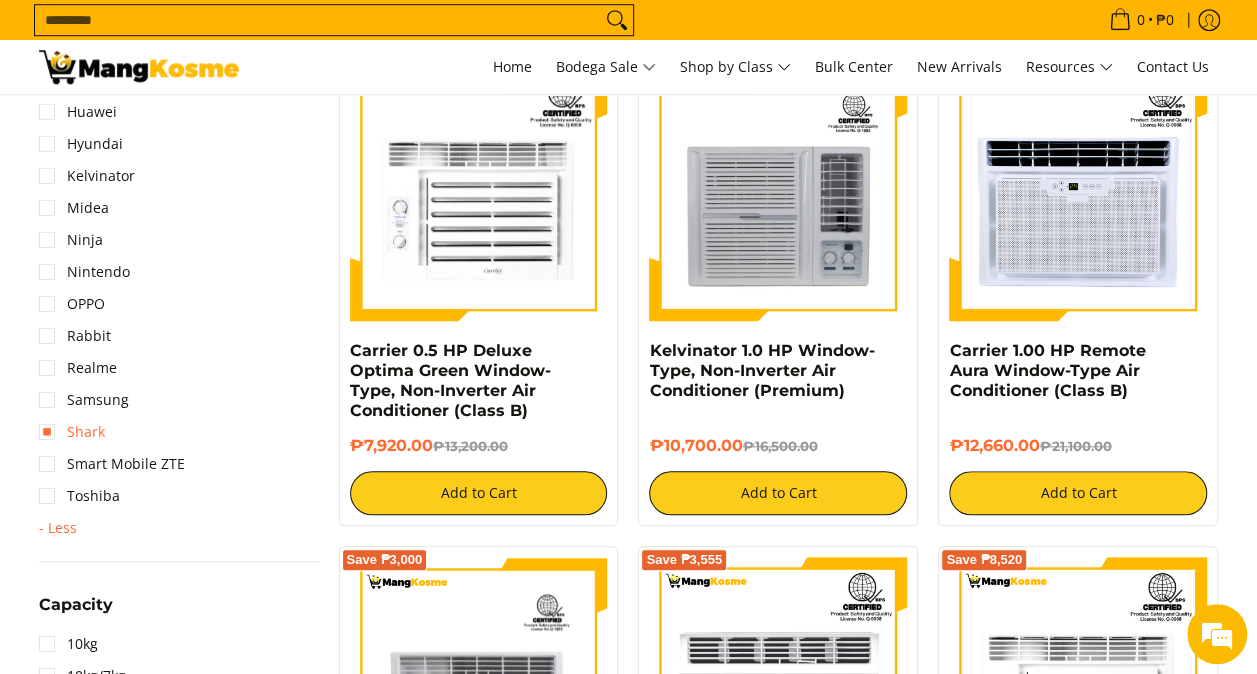 click on "Shark" at bounding box center (72, 432) 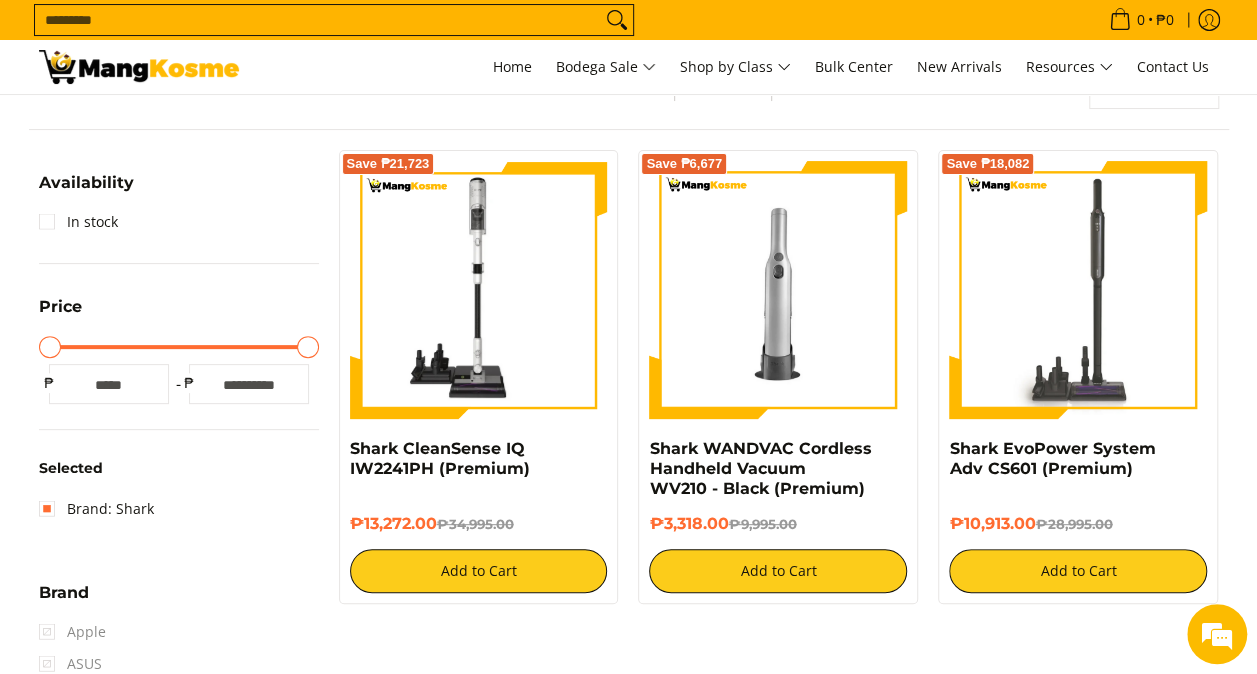 scroll, scrollTop: 120, scrollLeft: 0, axis: vertical 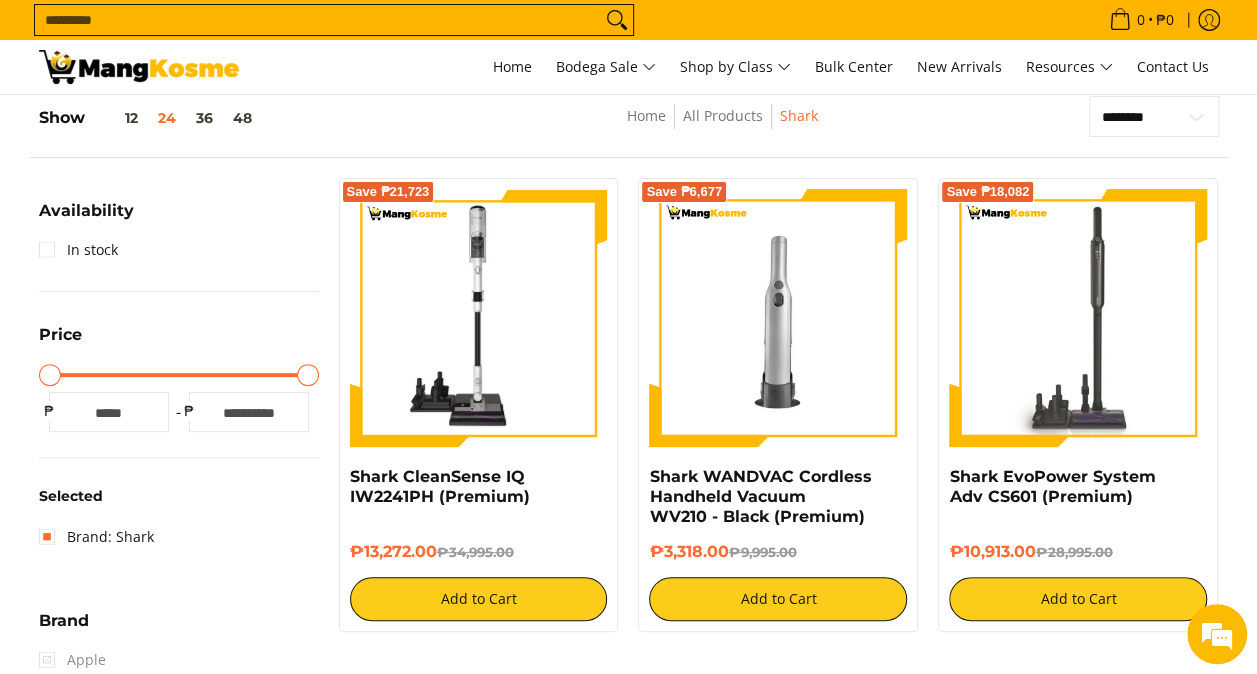 click at bounding box center (479, 318) 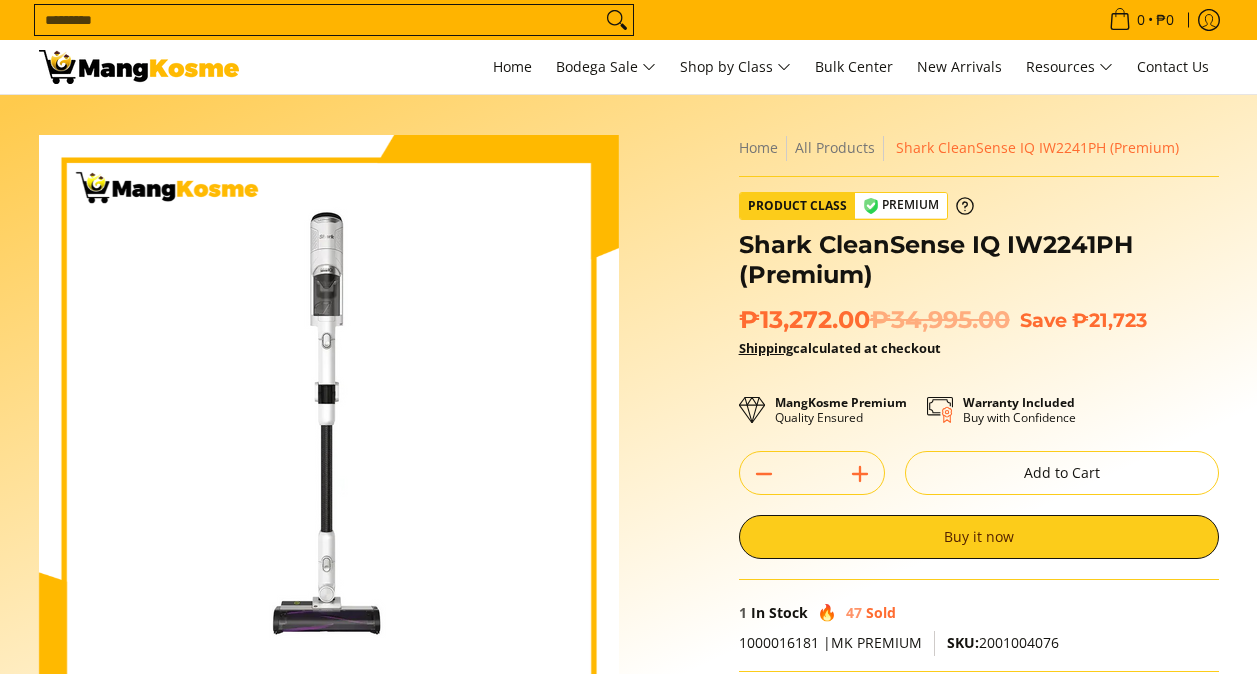 scroll, scrollTop: 234, scrollLeft: 0, axis: vertical 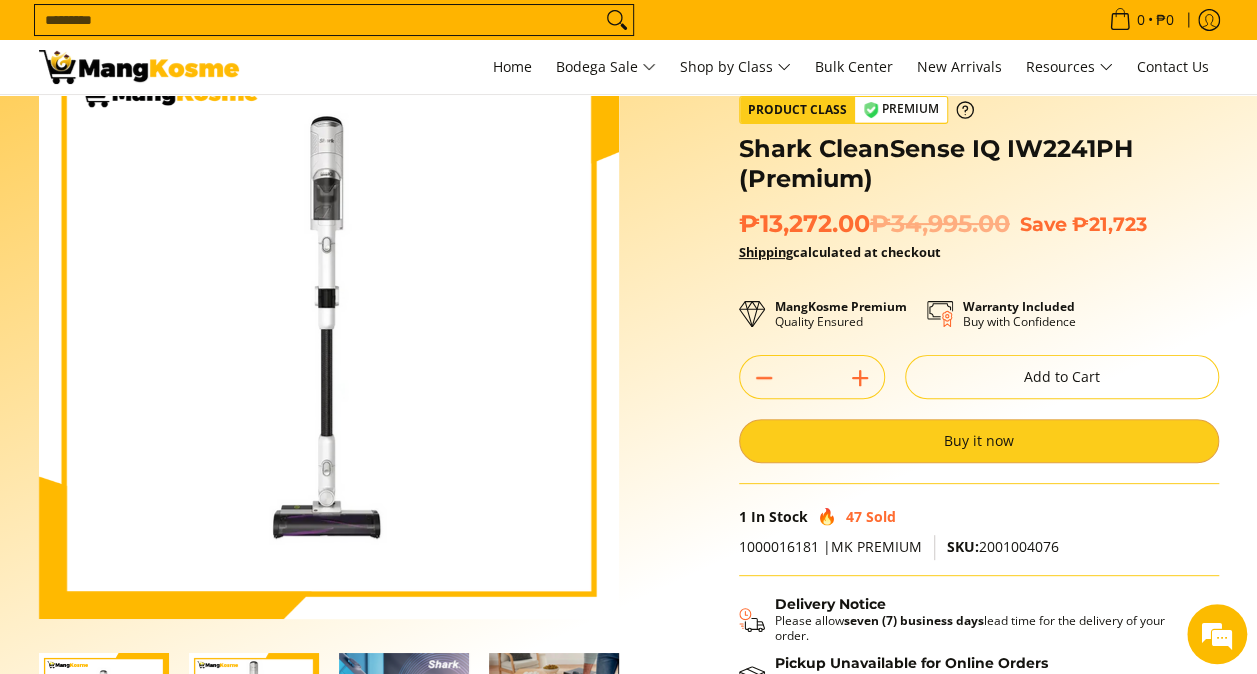 click on "Buy it now" at bounding box center (979, 441) 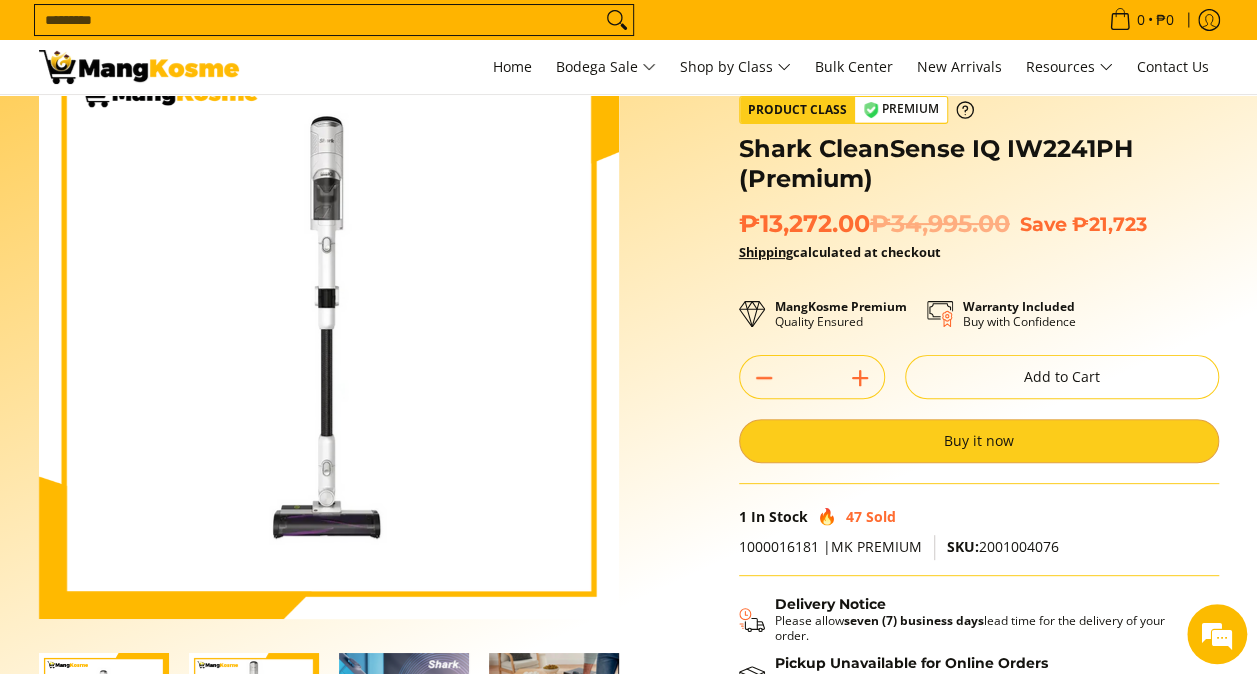 scroll, scrollTop: 0, scrollLeft: 0, axis: both 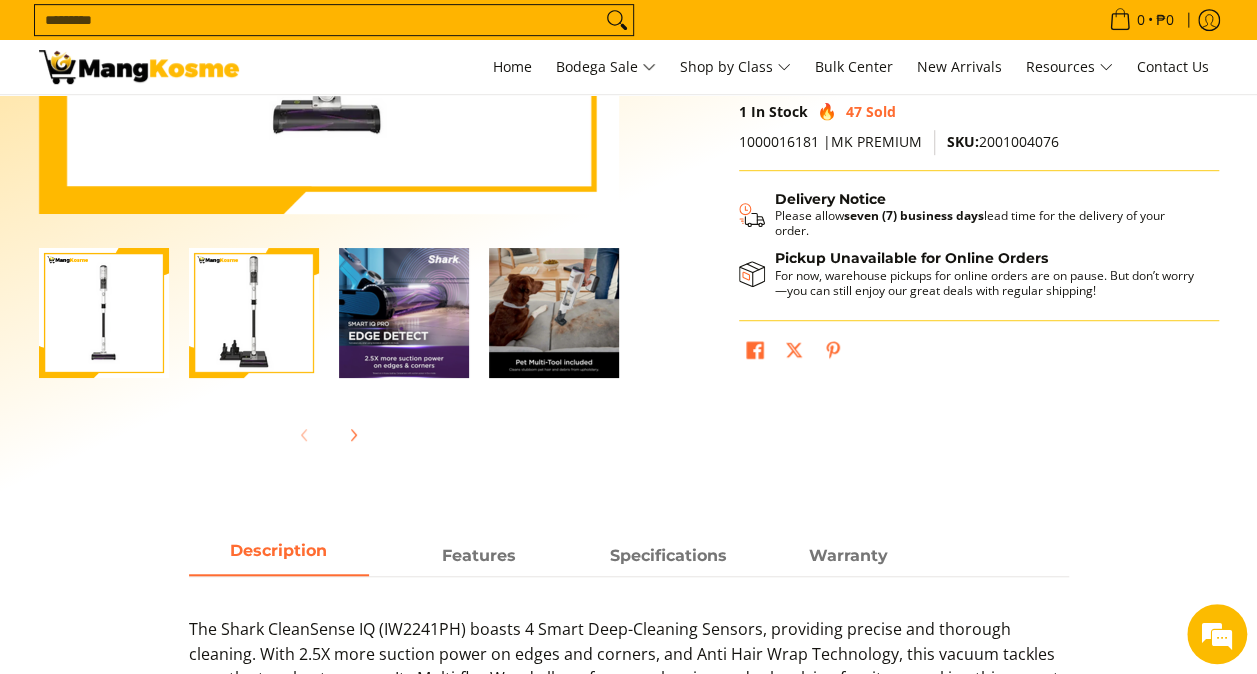 click at bounding box center (254, 313) 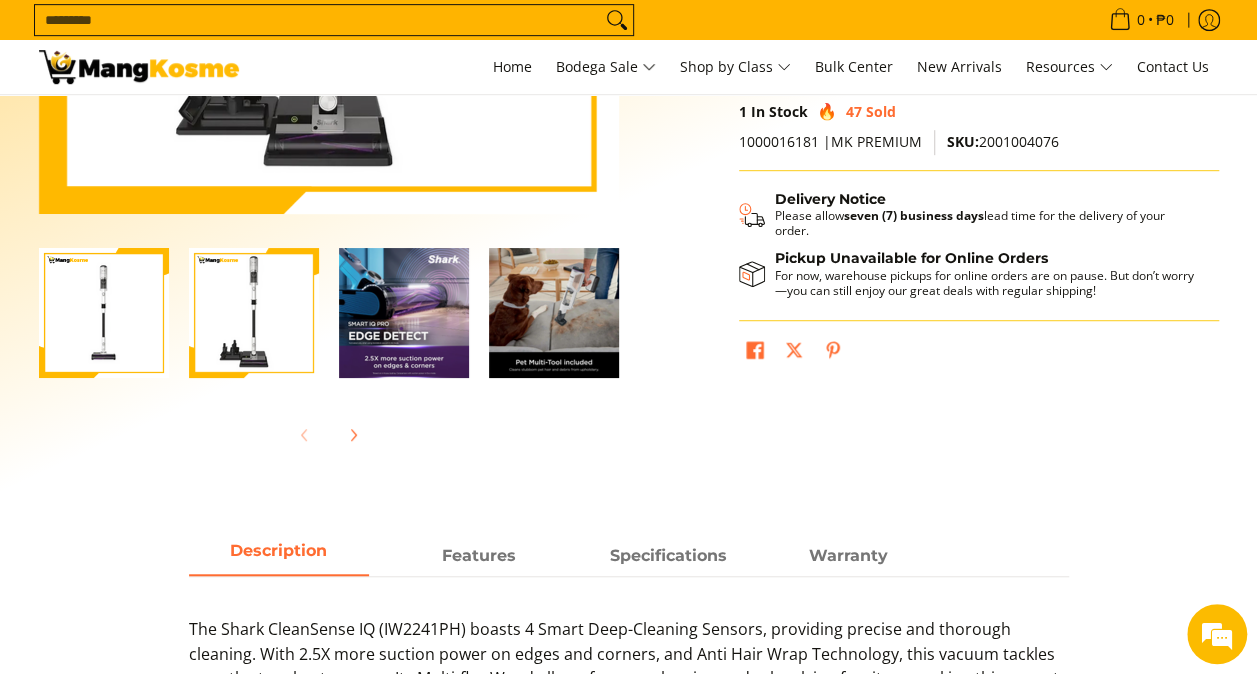 click at bounding box center (104, 313) 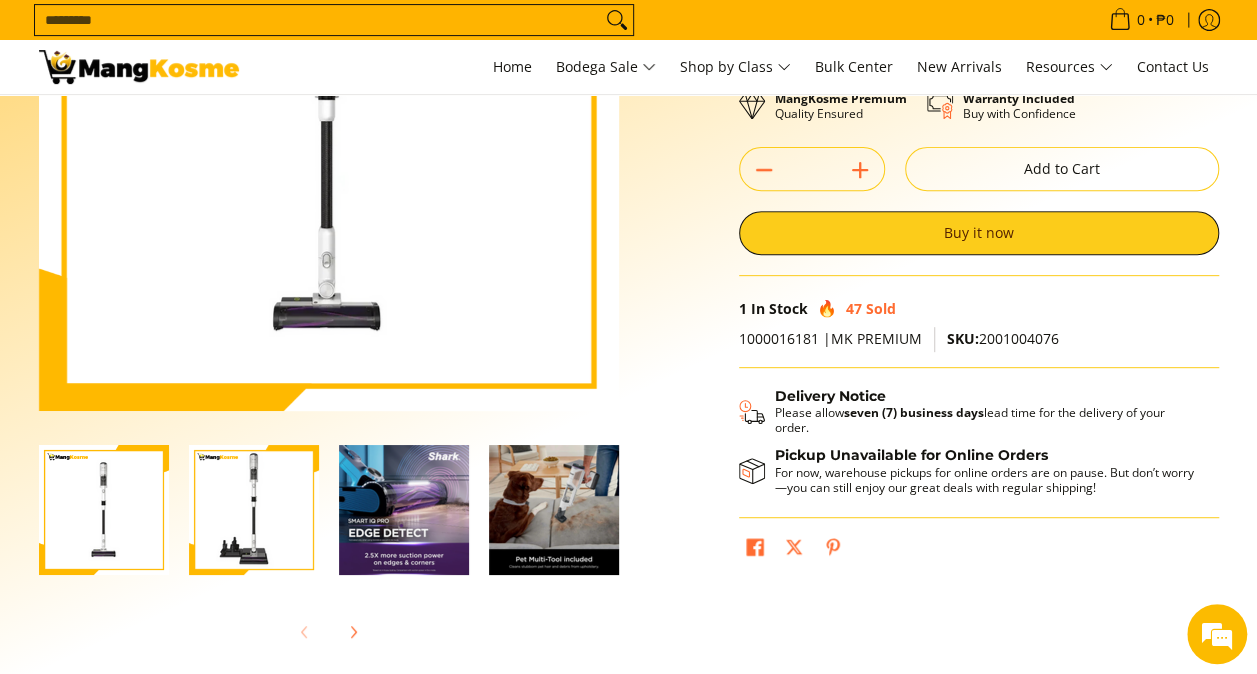 scroll, scrollTop: 297, scrollLeft: 0, axis: vertical 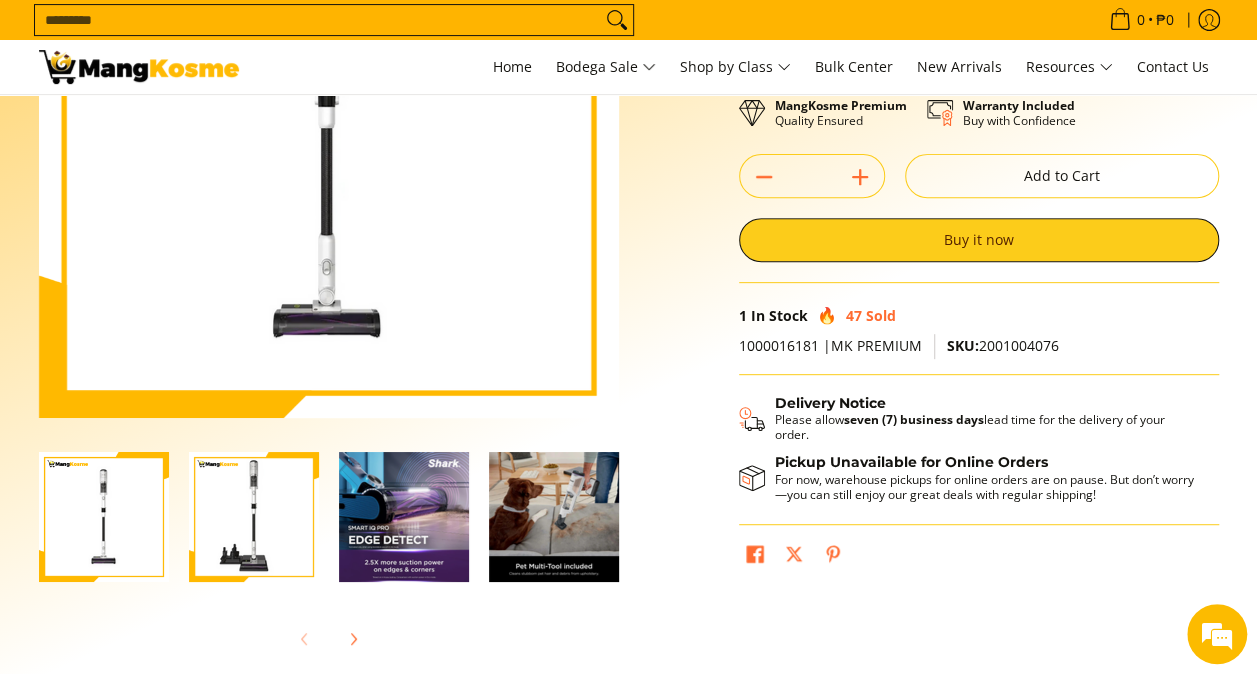 click at bounding box center (254, 517) 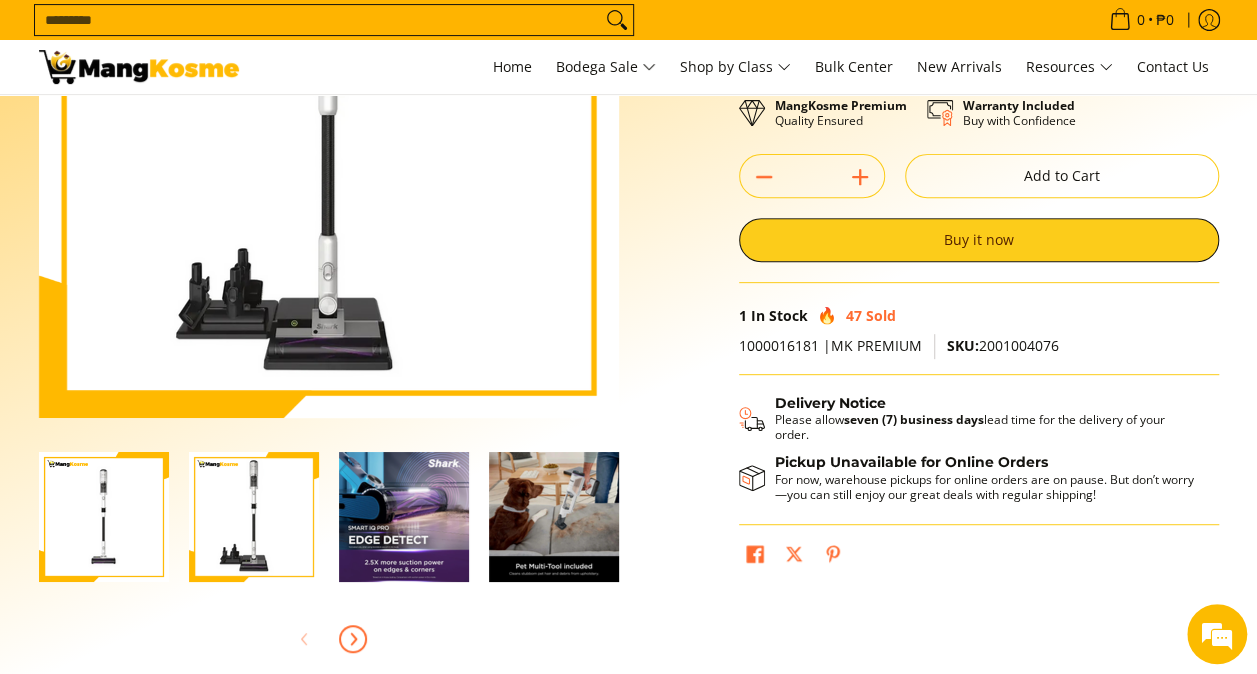 click 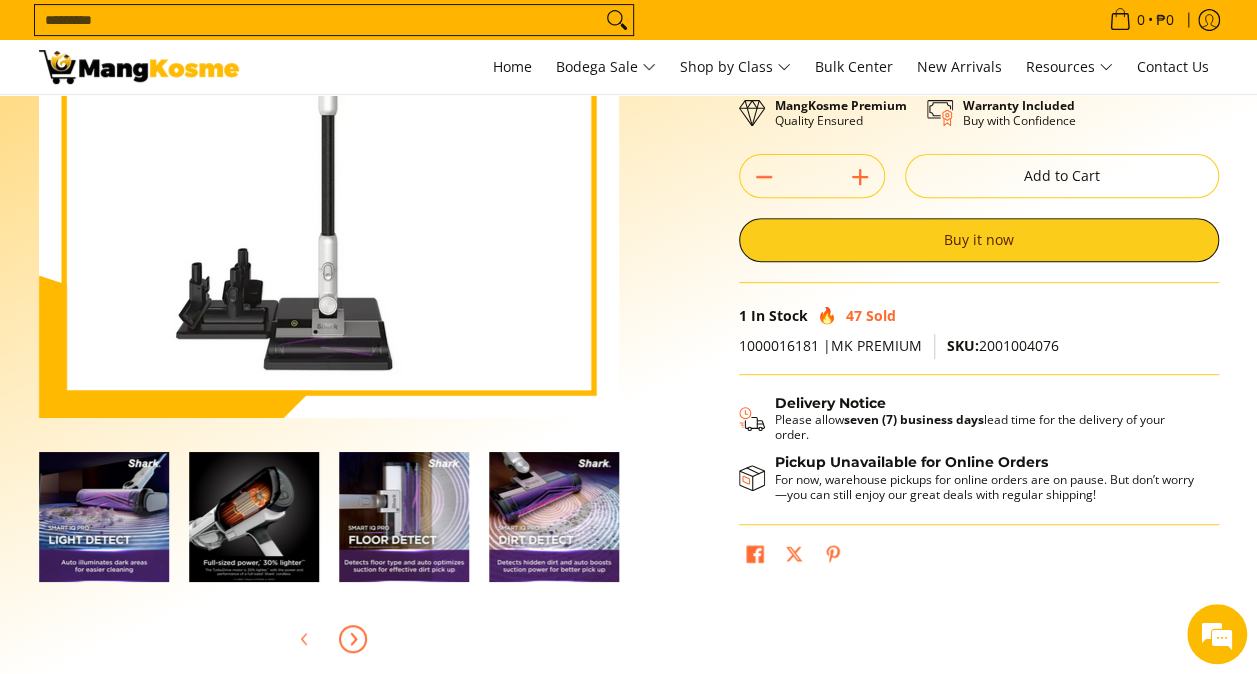 click 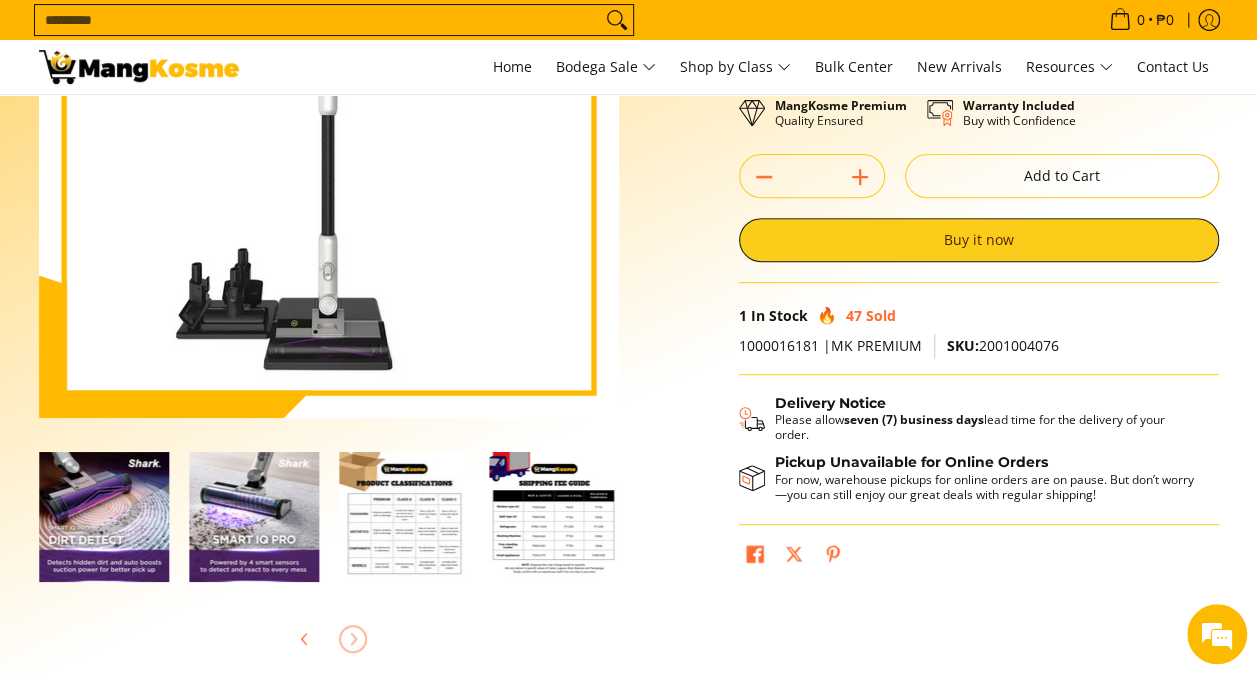 scroll, scrollTop: 0, scrollLeft: 0, axis: both 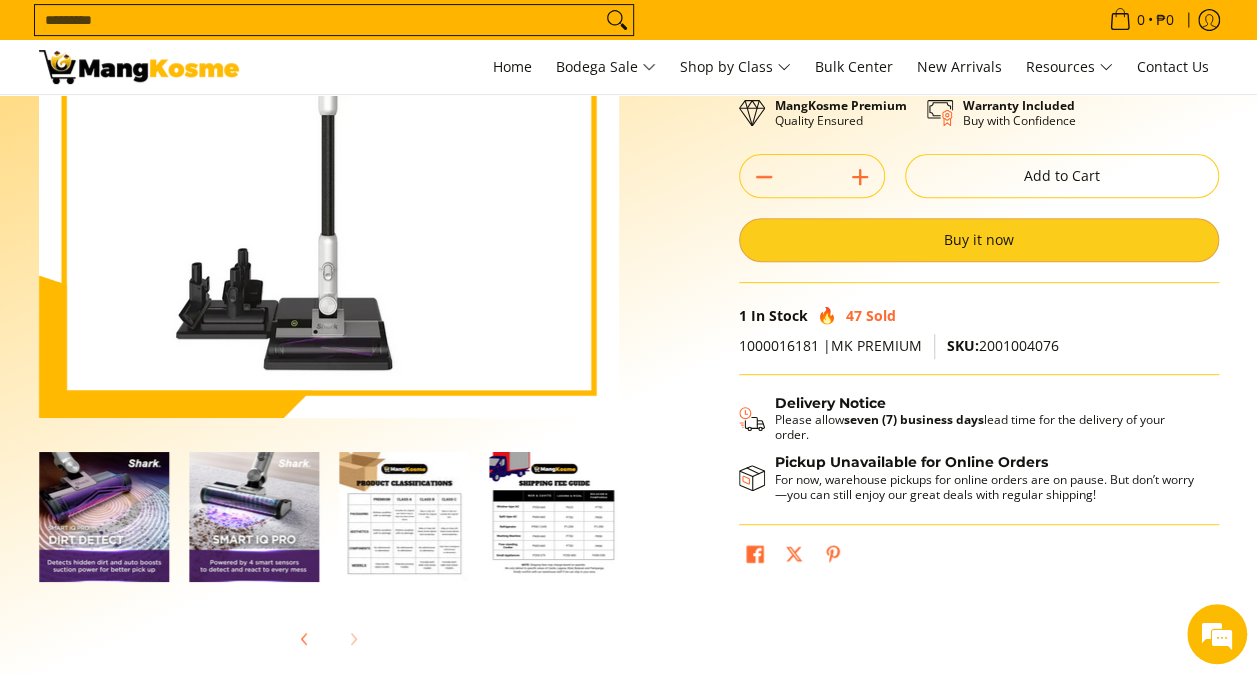 click on "Buy it now" at bounding box center (979, 240) 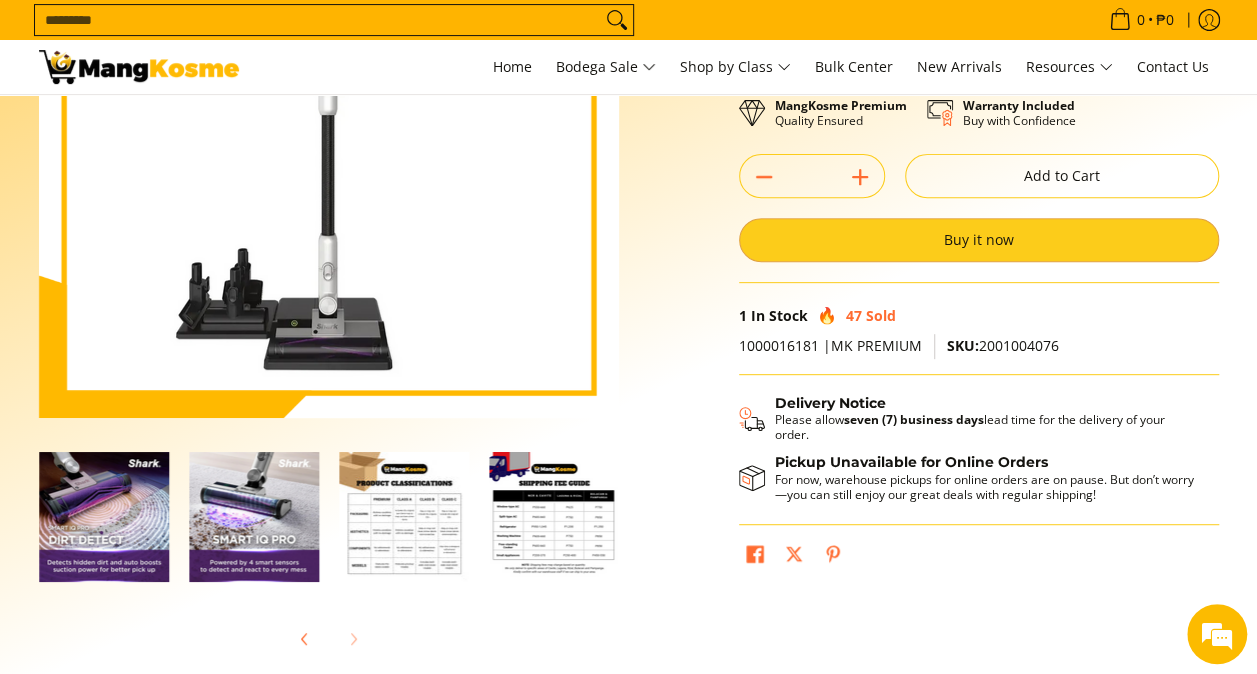 scroll, scrollTop: 260, scrollLeft: 0, axis: vertical 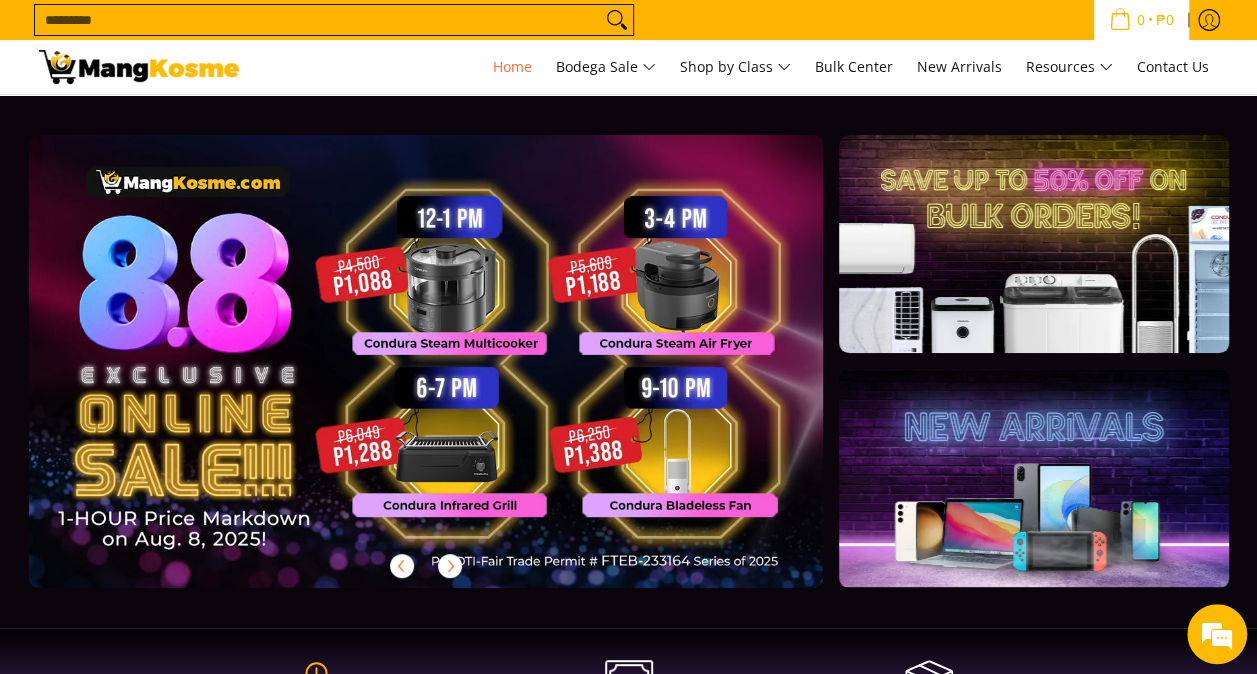 click 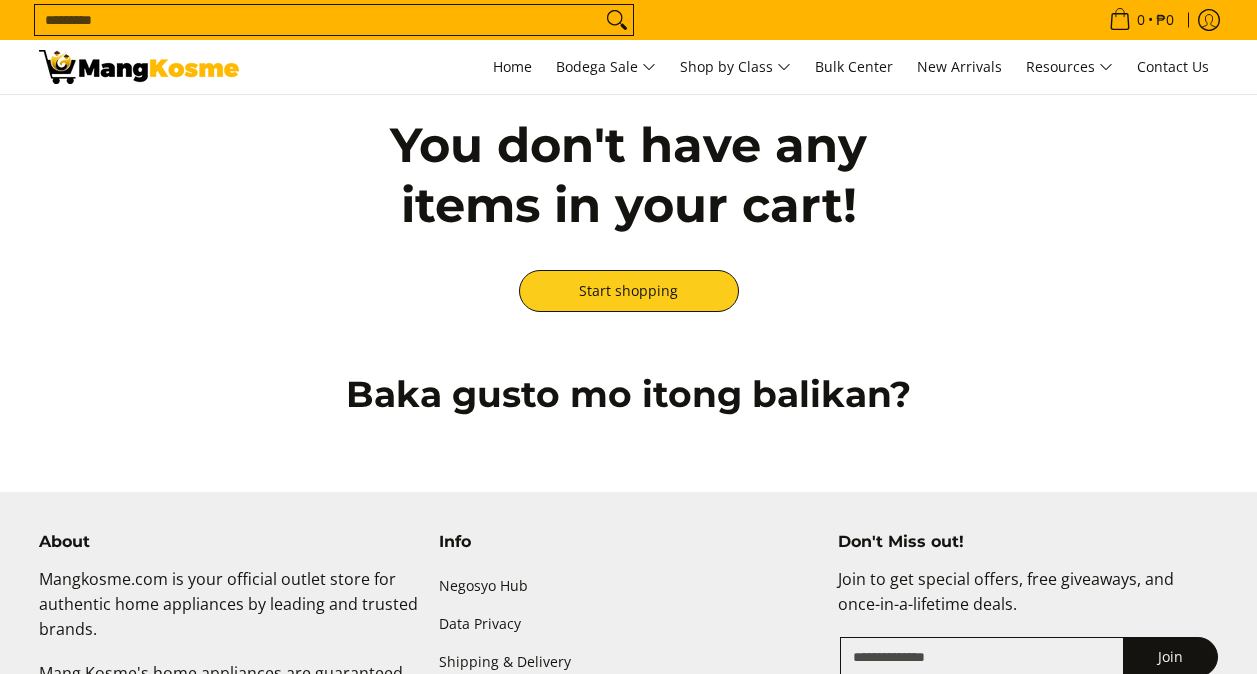 scroll, scrollTop: 0, scrollLeft: 0, axis: both 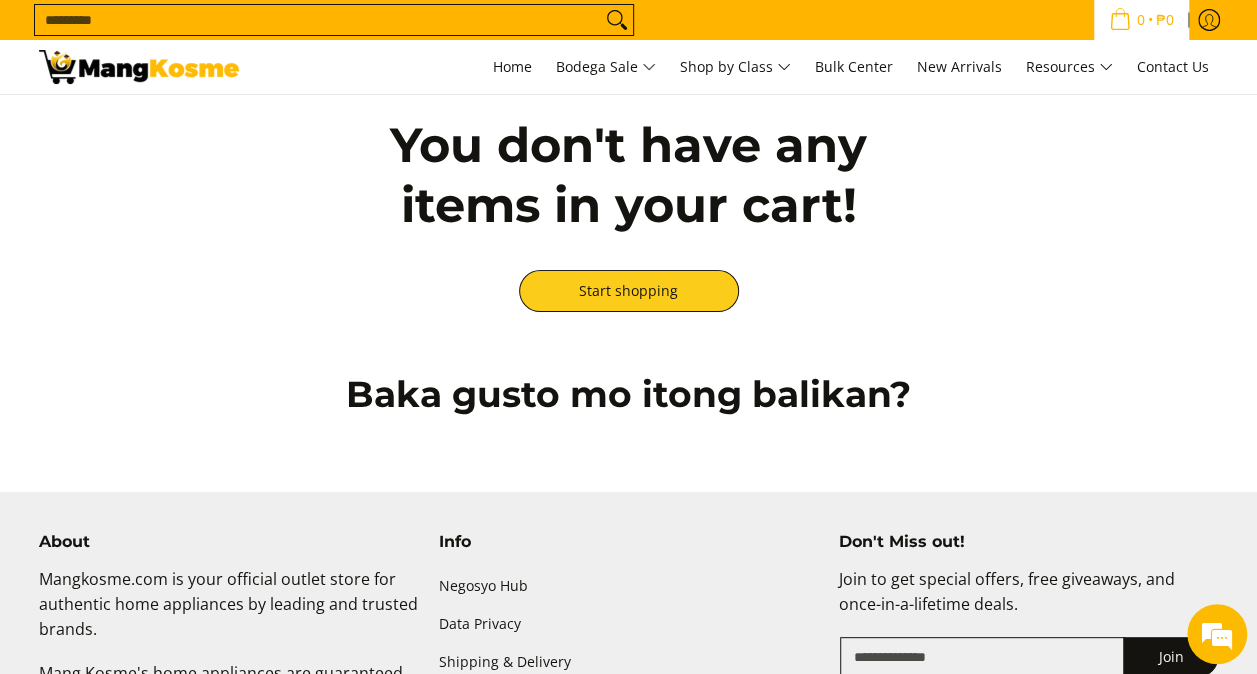 click on "0  •
₱0" at bounding box center [1141, 20] 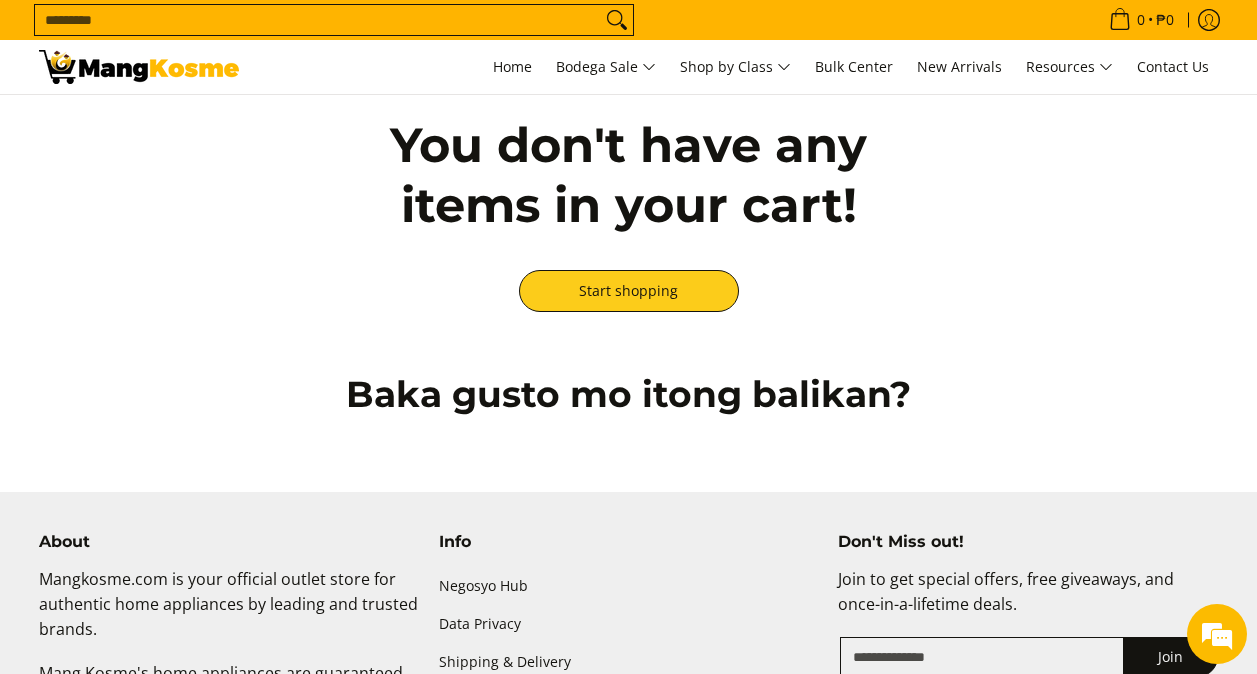 scroll, scrollTop: 0, scrollLeft: 0, axis: both 